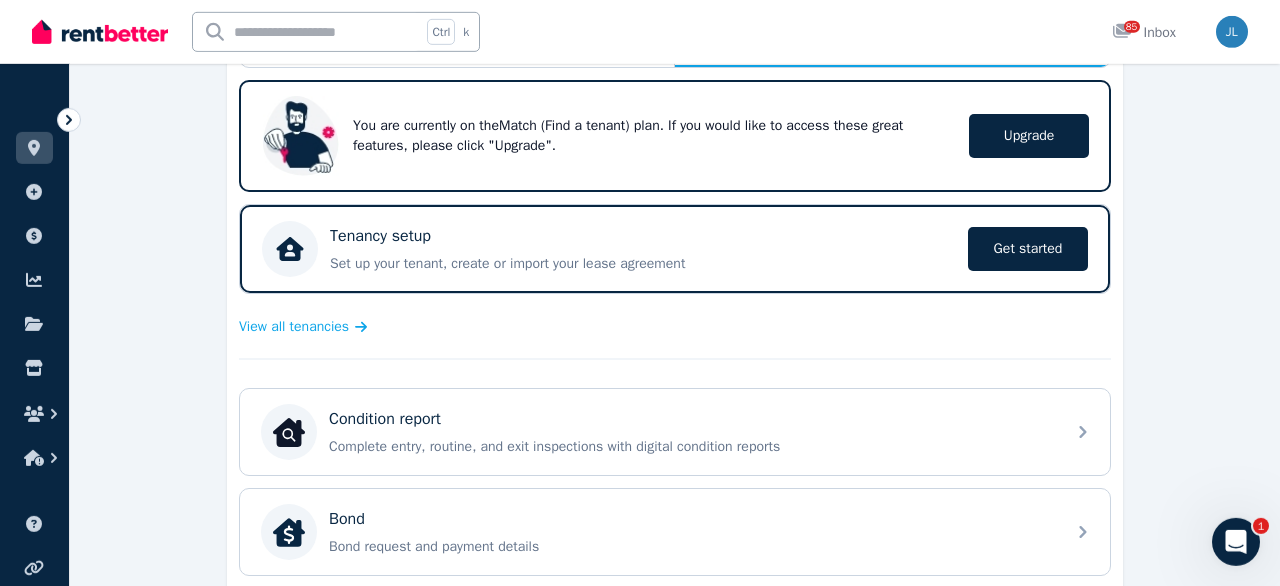 scroll, scrollTop: 312, scrollLeft: 0, axis: vertical 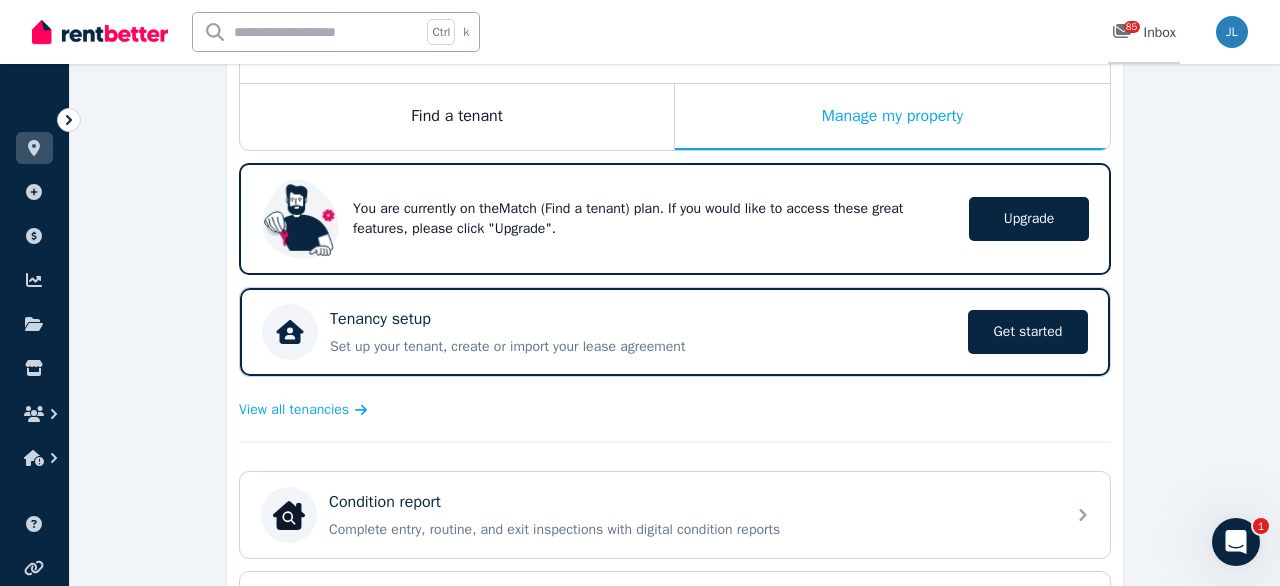 click on "85 Inbox" at bounding box center (1144, 33) 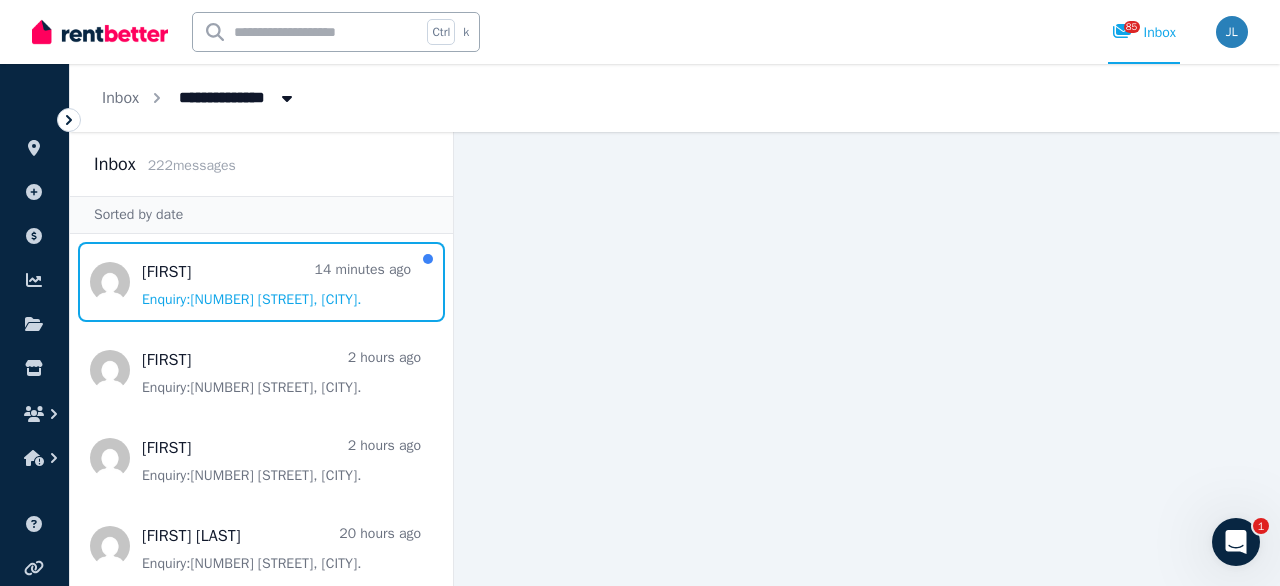click at bounding box center [261, 282] 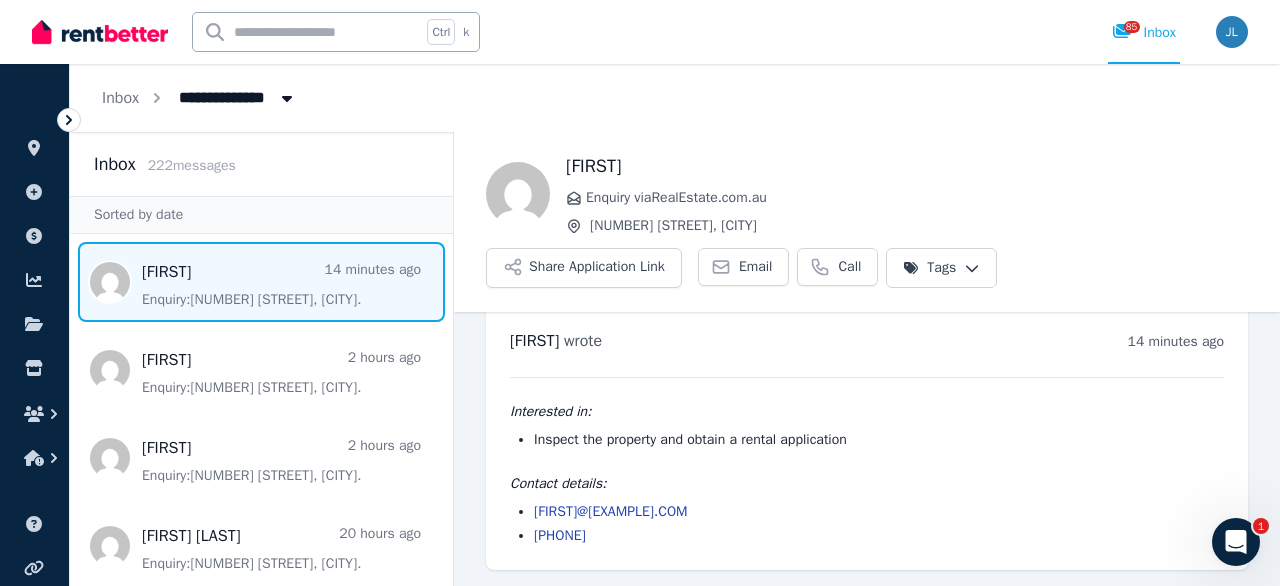 scroll, scrollTop: 25, scrollLeft: 0, axis: vertical 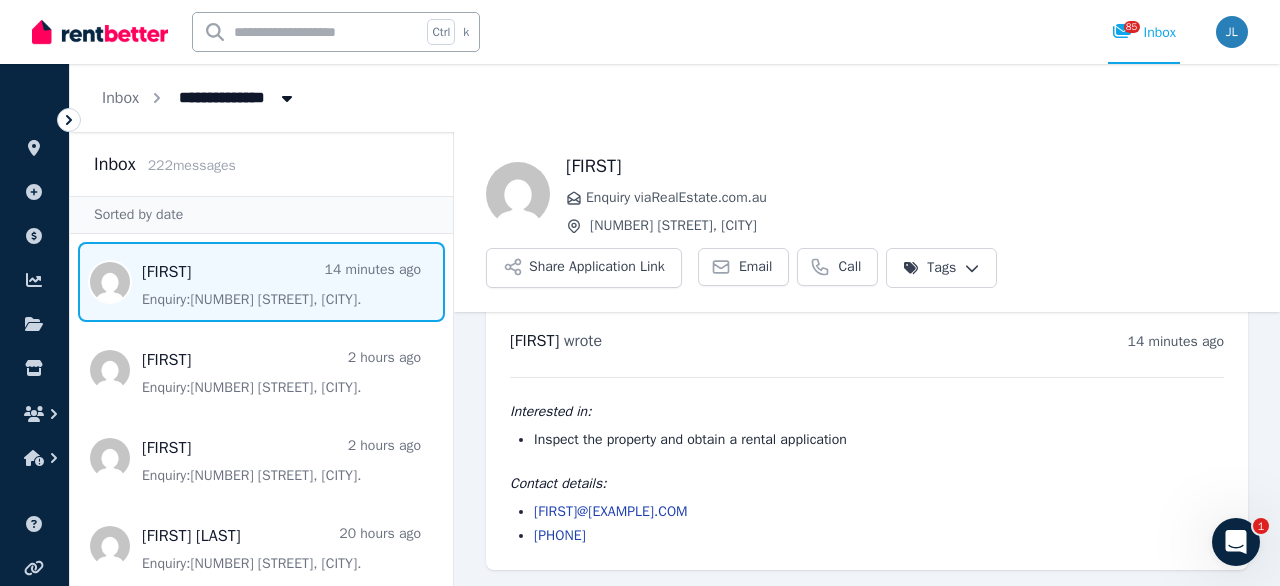 click at bounding box center [100, 32] 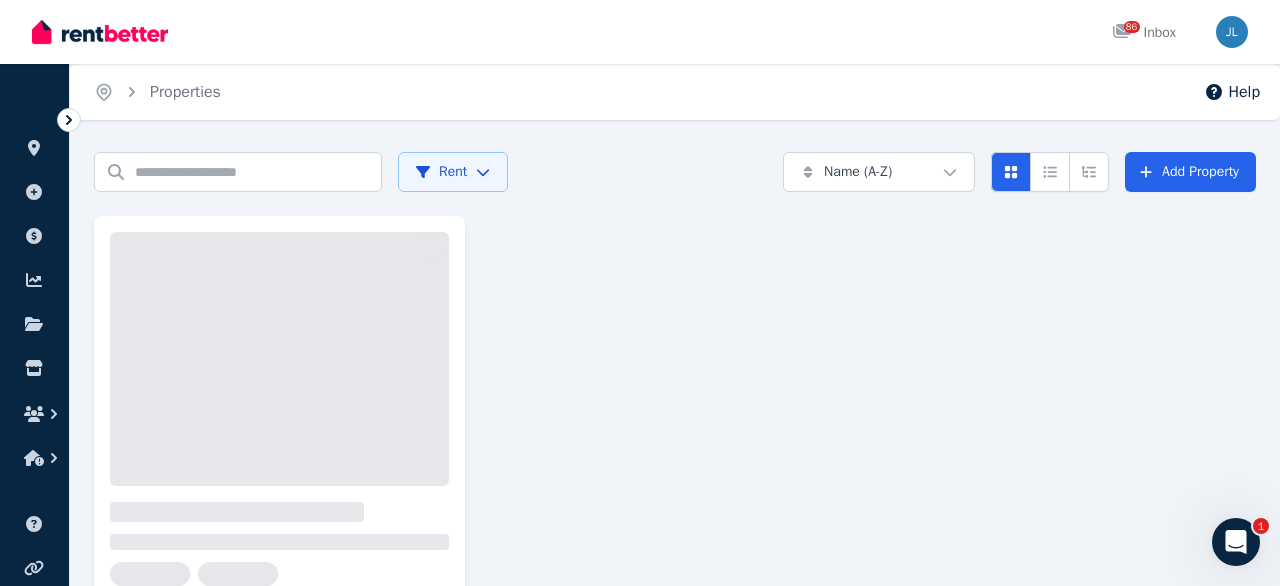 scroll, scrollTop: 0, scrollLeft: 0, axis: both 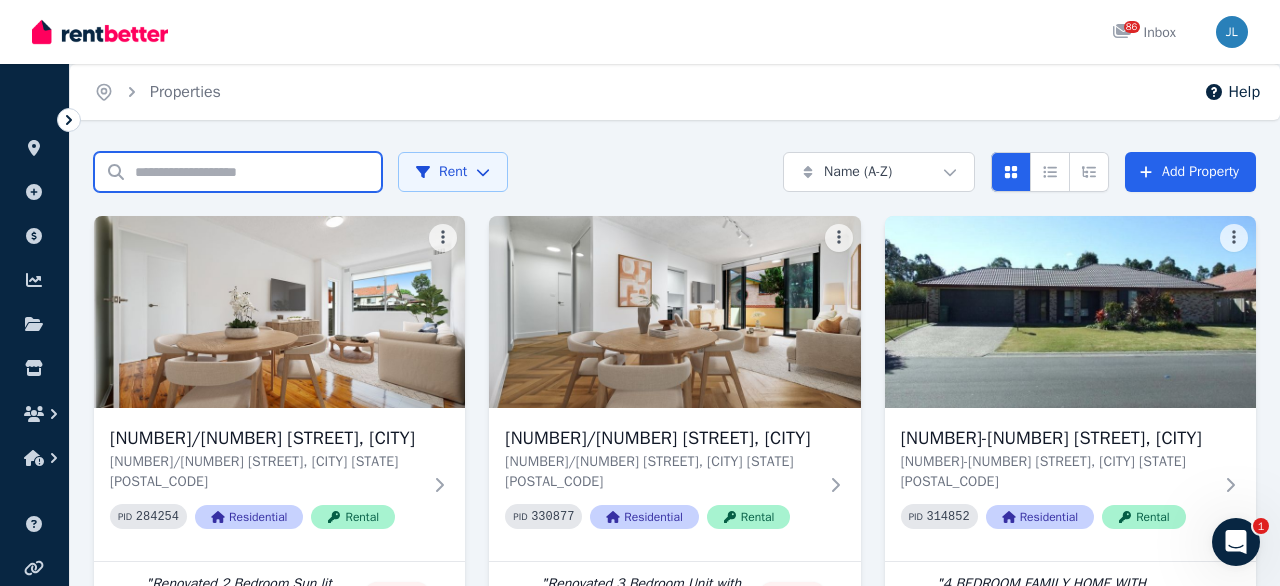 click on "Search properties" at bounding box center [238, 172] 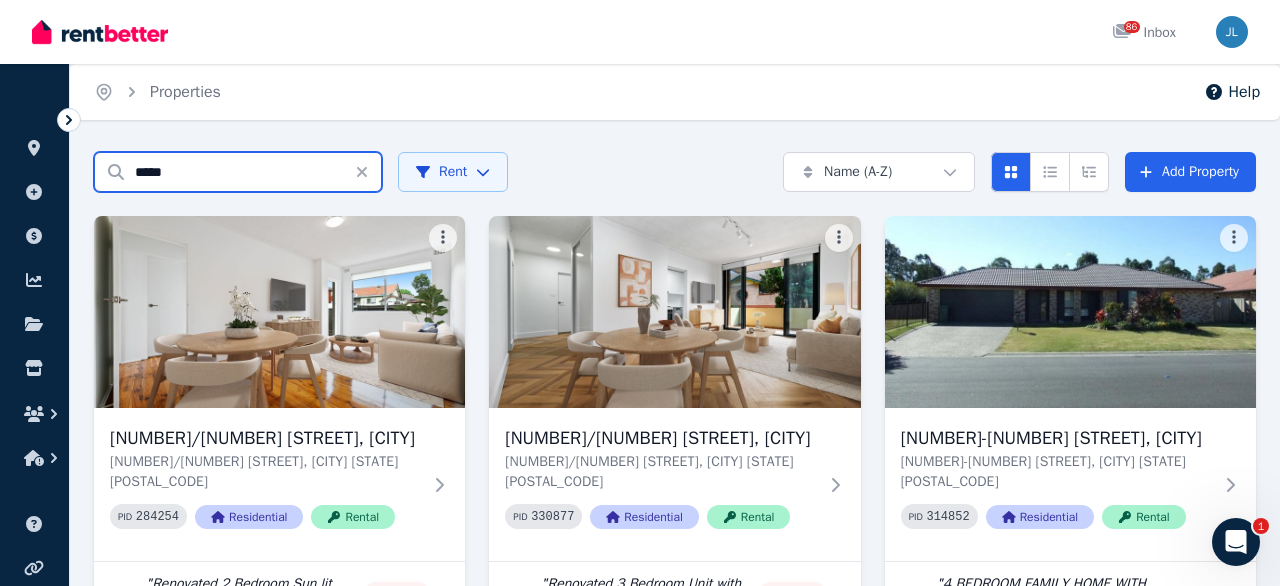 type on "*****" 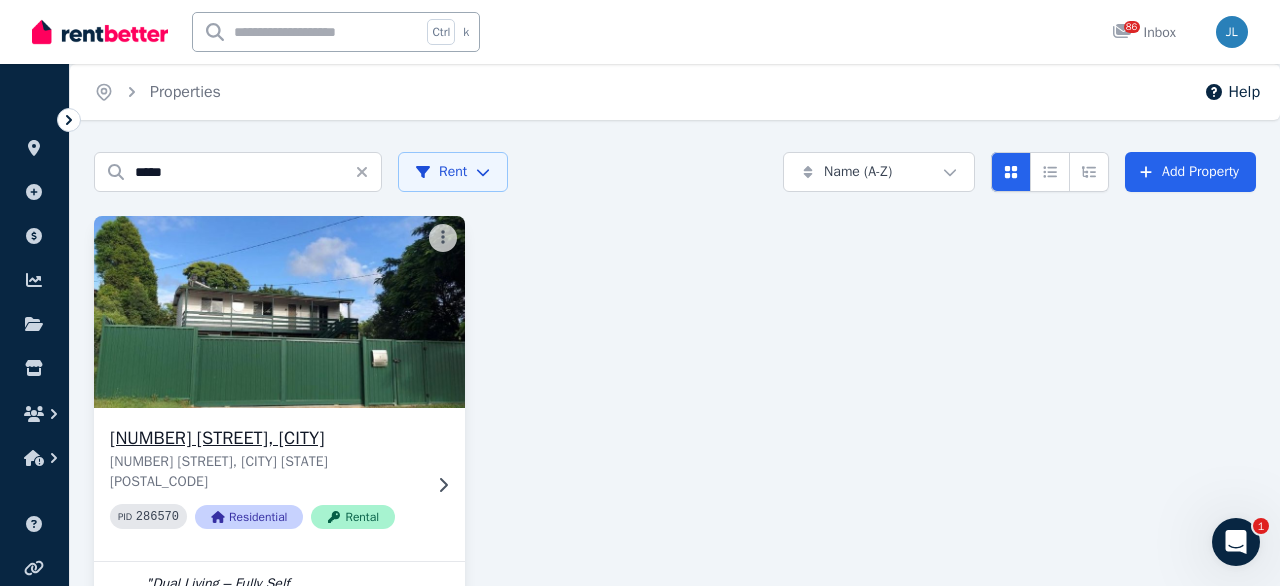 click at bounding box center [280, 312] 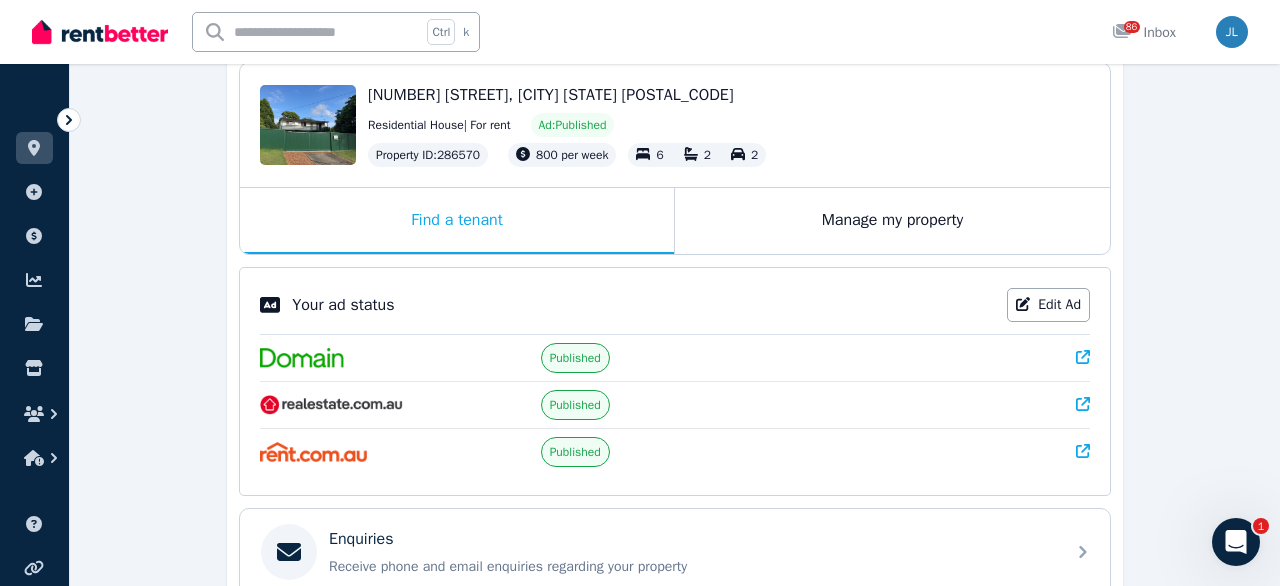 scroll, scrollTop: 624, scrollLeft: 0, axis: vertical 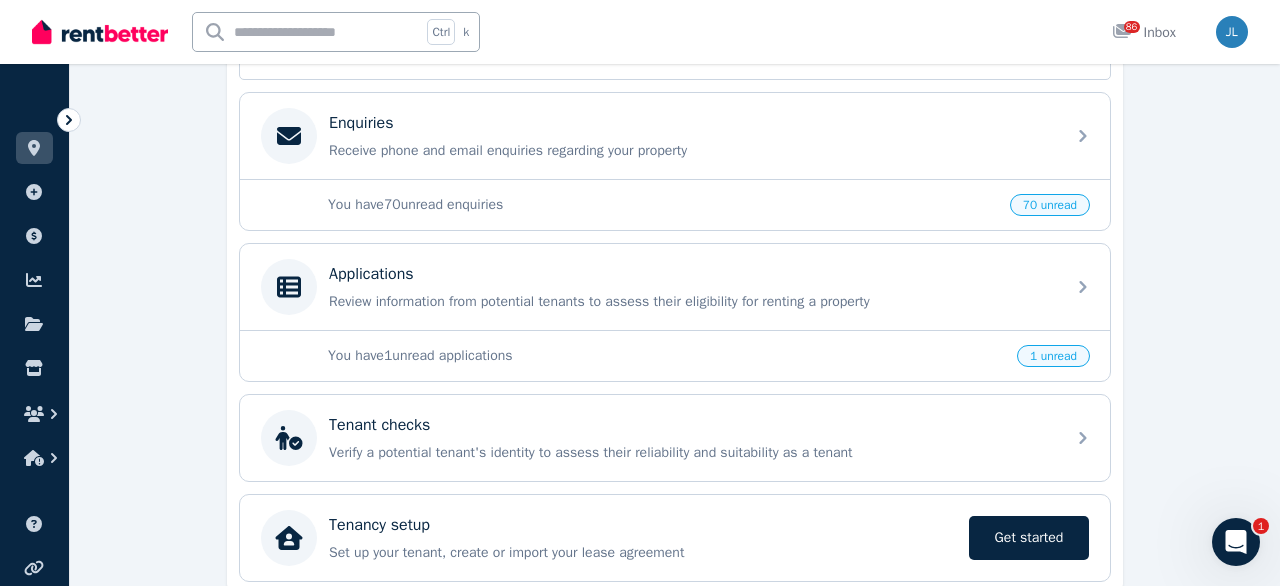 click on "Applications" at bounding box center [691, 274] 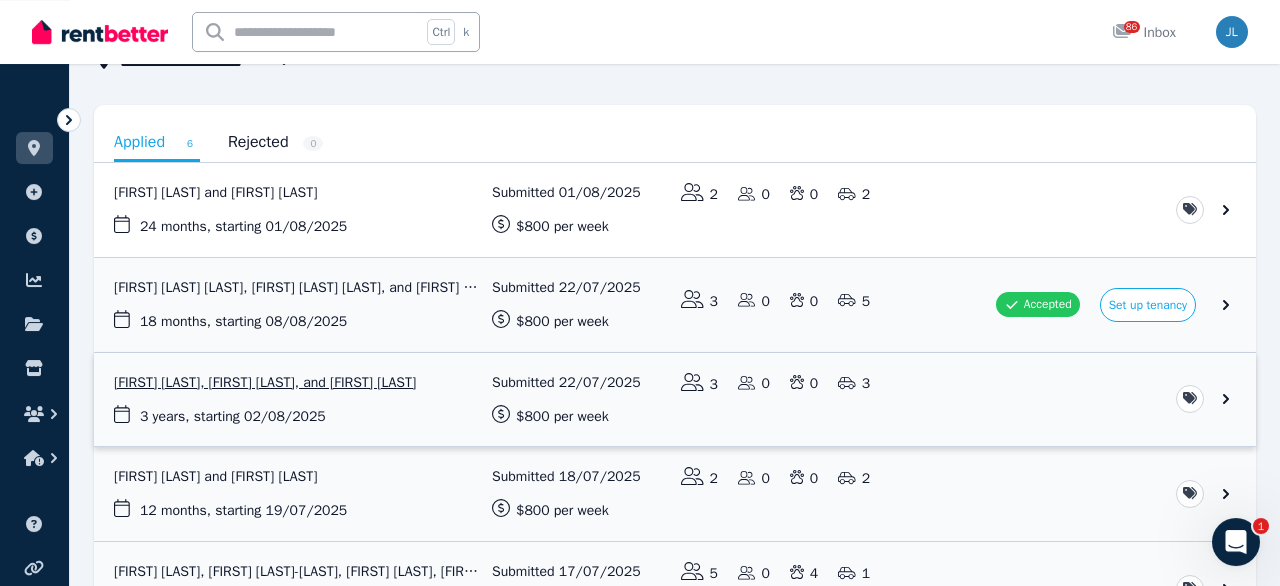scroll, scrollTop: 208, scrollLeft: 0, axis: vertical 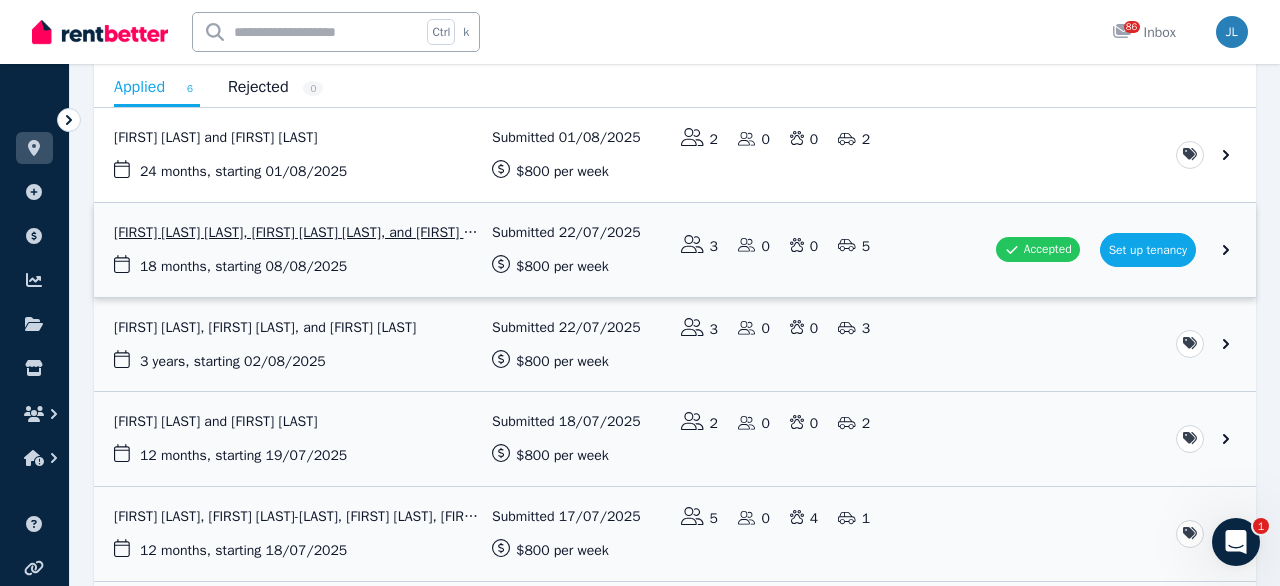 click at bounding box center (675, 250) 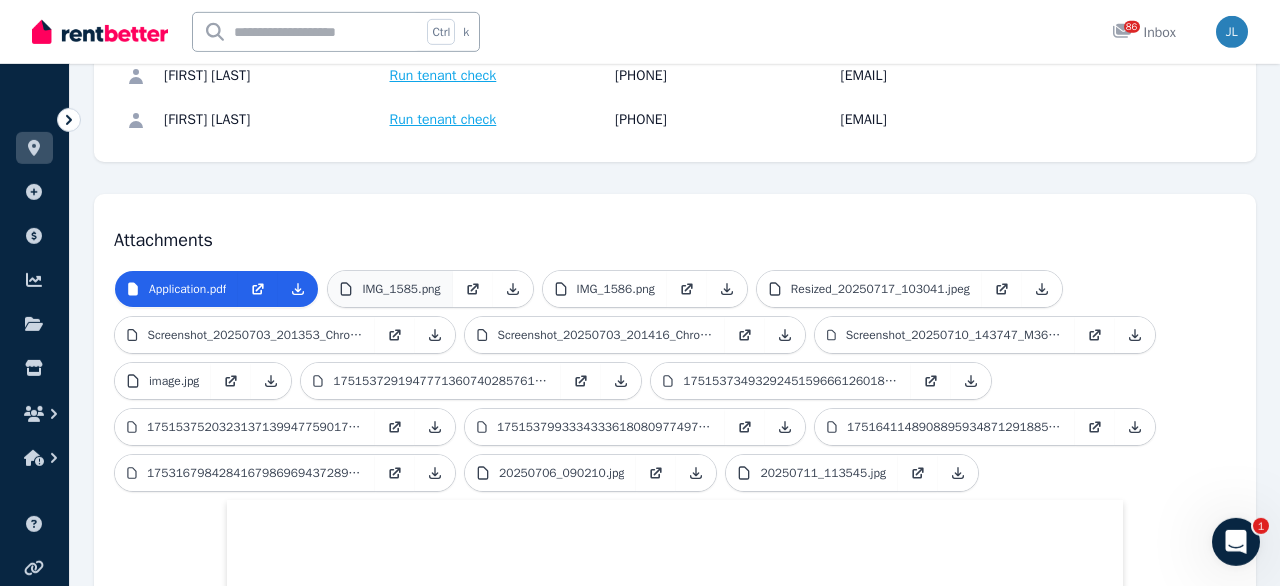 scroll, scrollTop: 312, scrollLeft: 0, axis: vertical 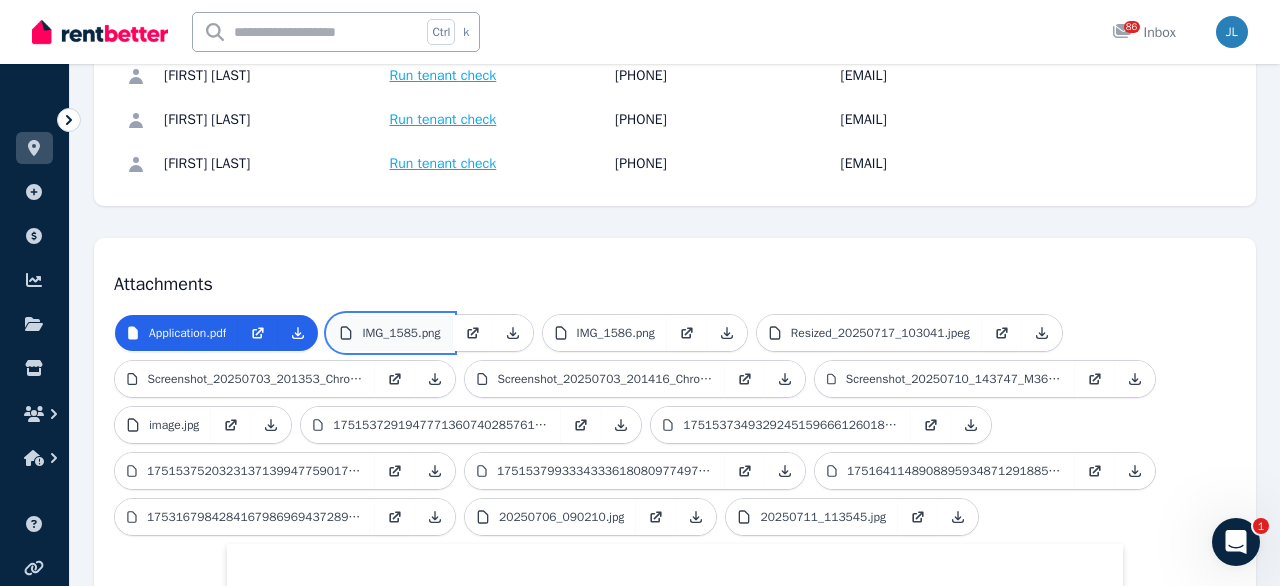 click on "IMG_1585.png" at bounding box center (401, 333) 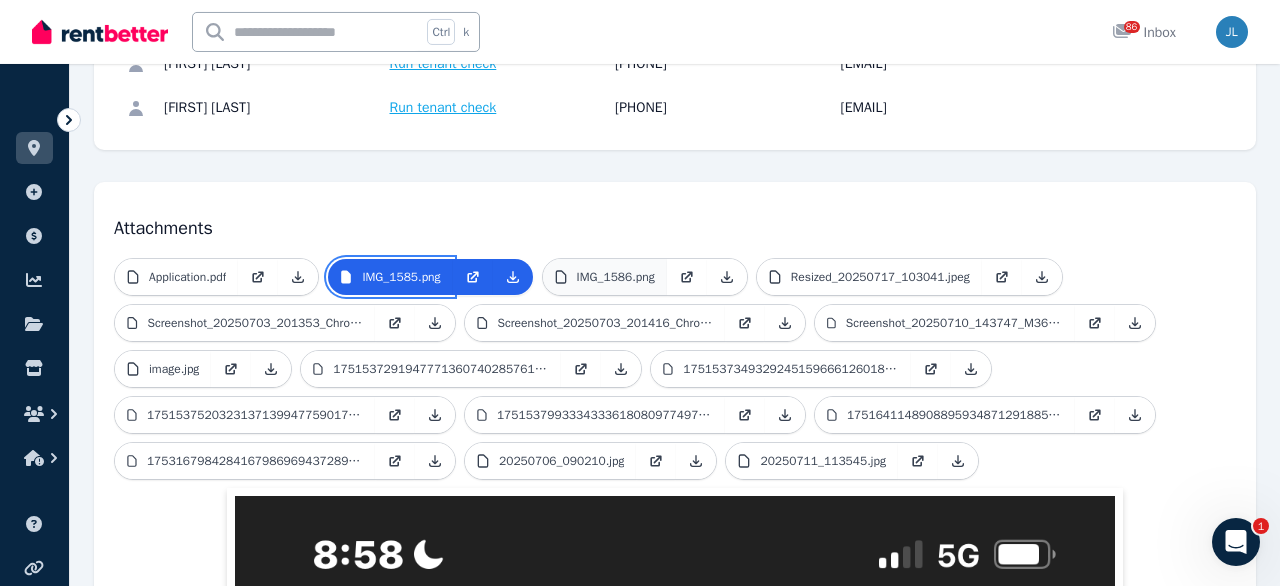 scroll, scrollTop: 334, scrollLeft: 0, axis: vertical 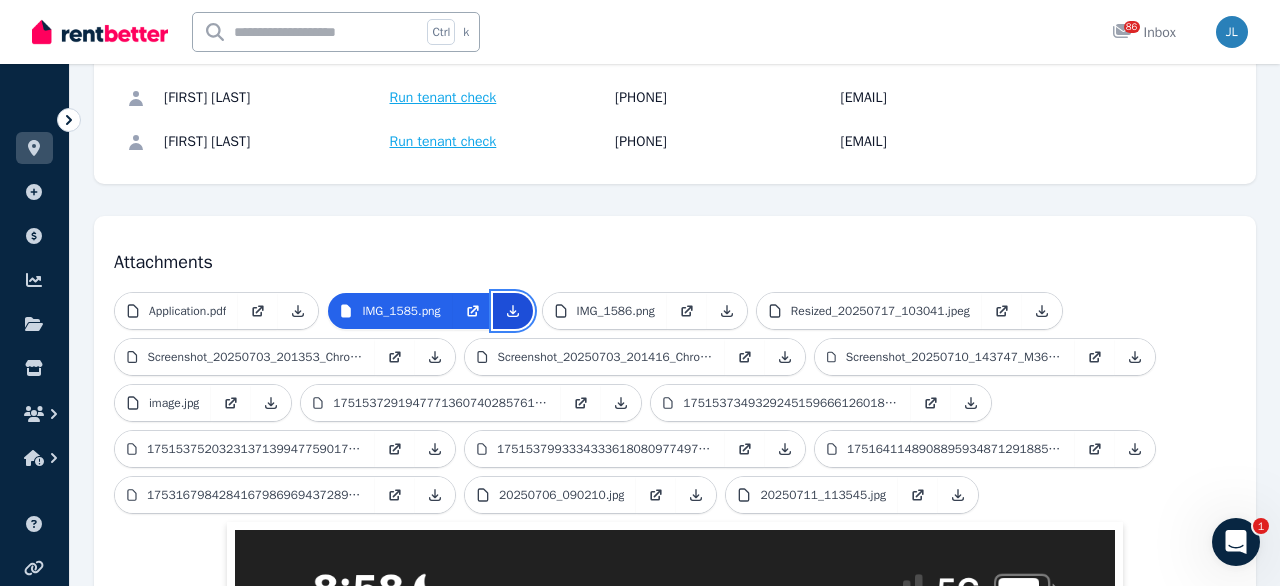 click 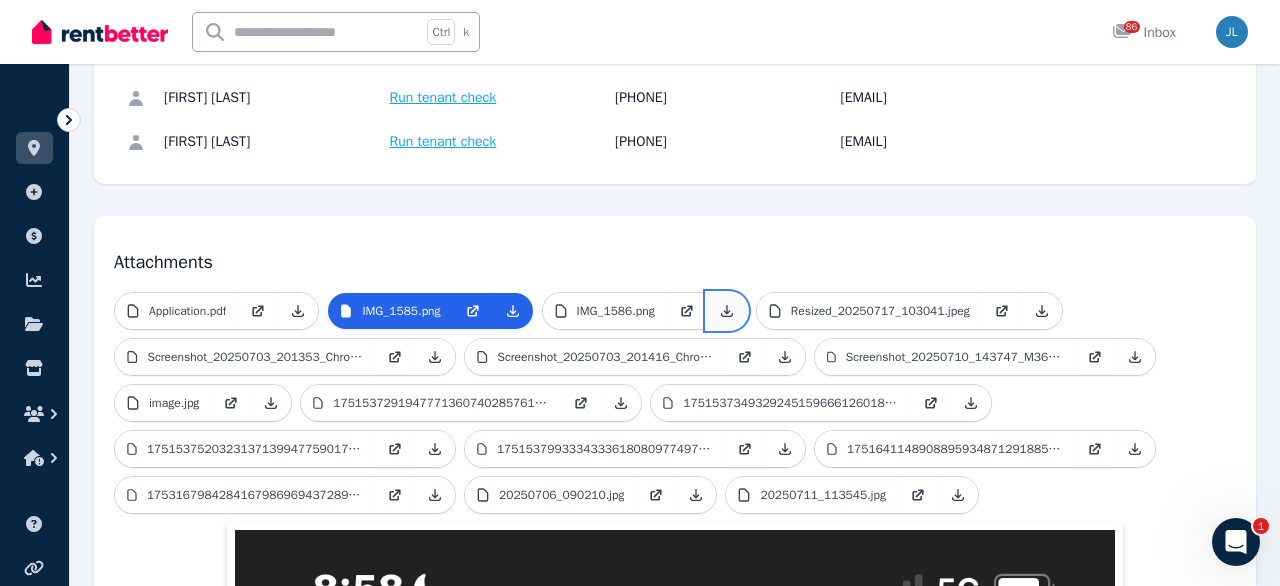 click 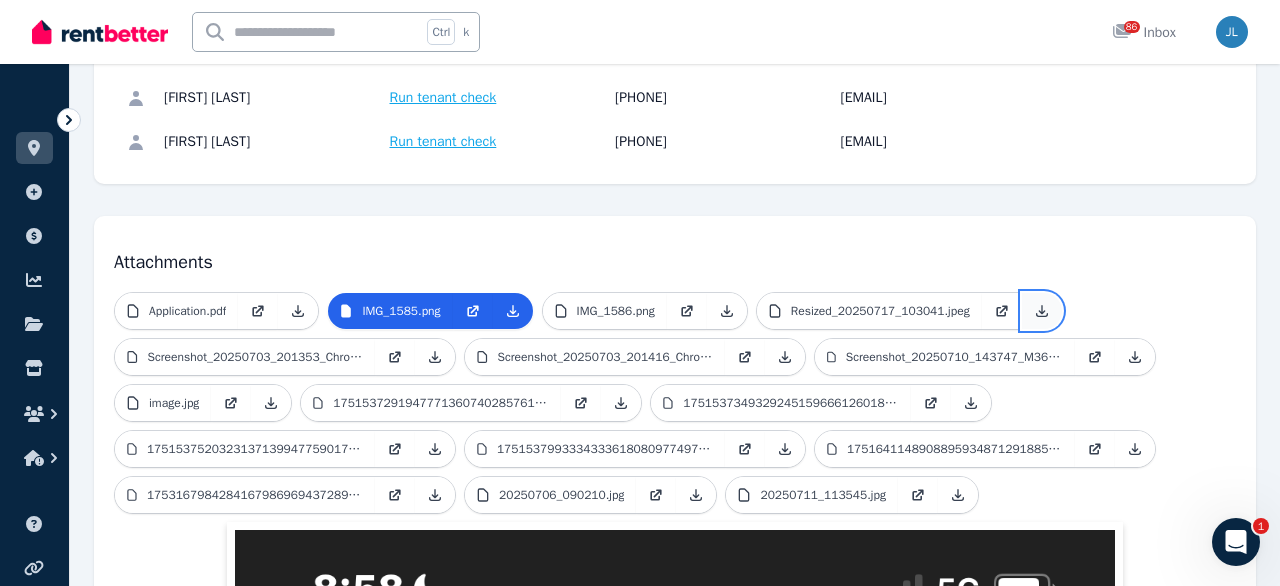 click 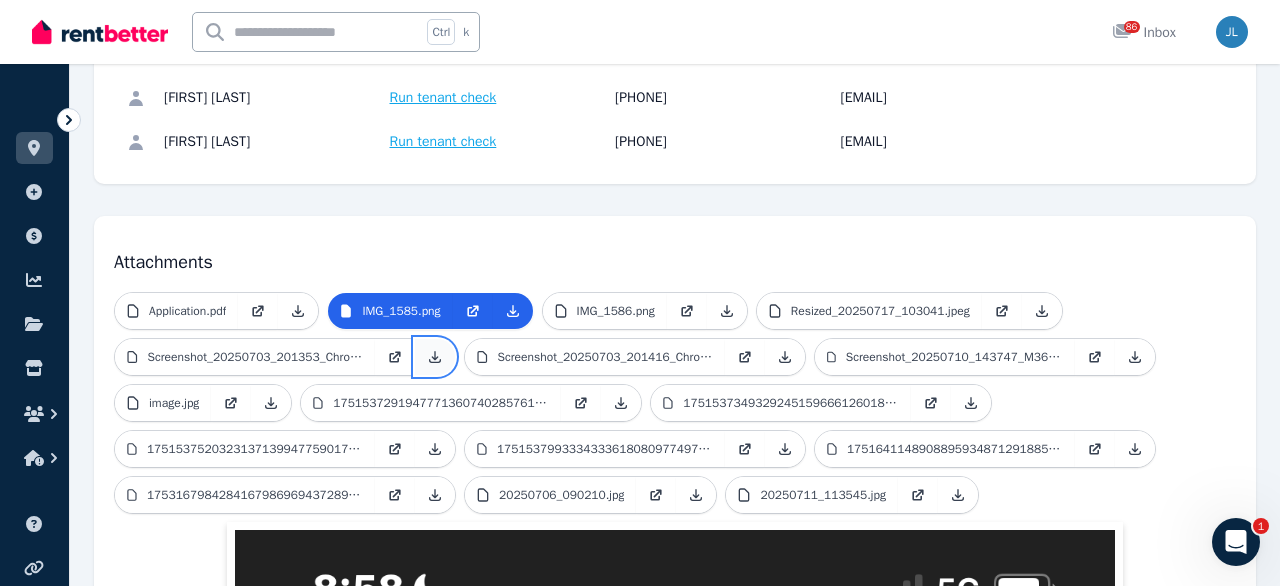 click 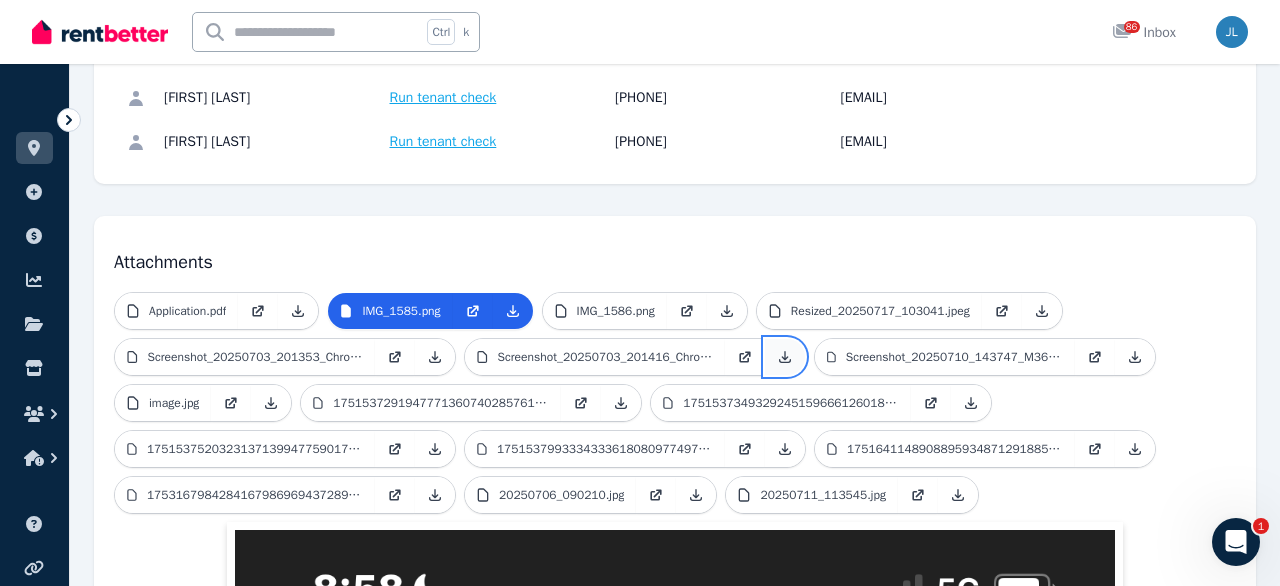 click 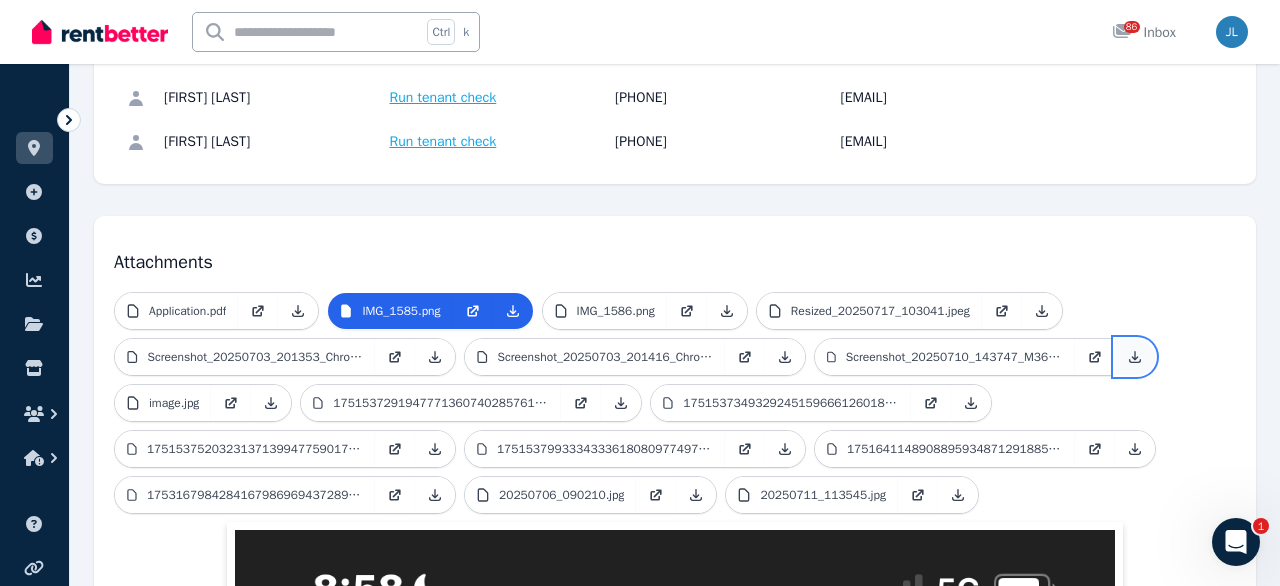 click 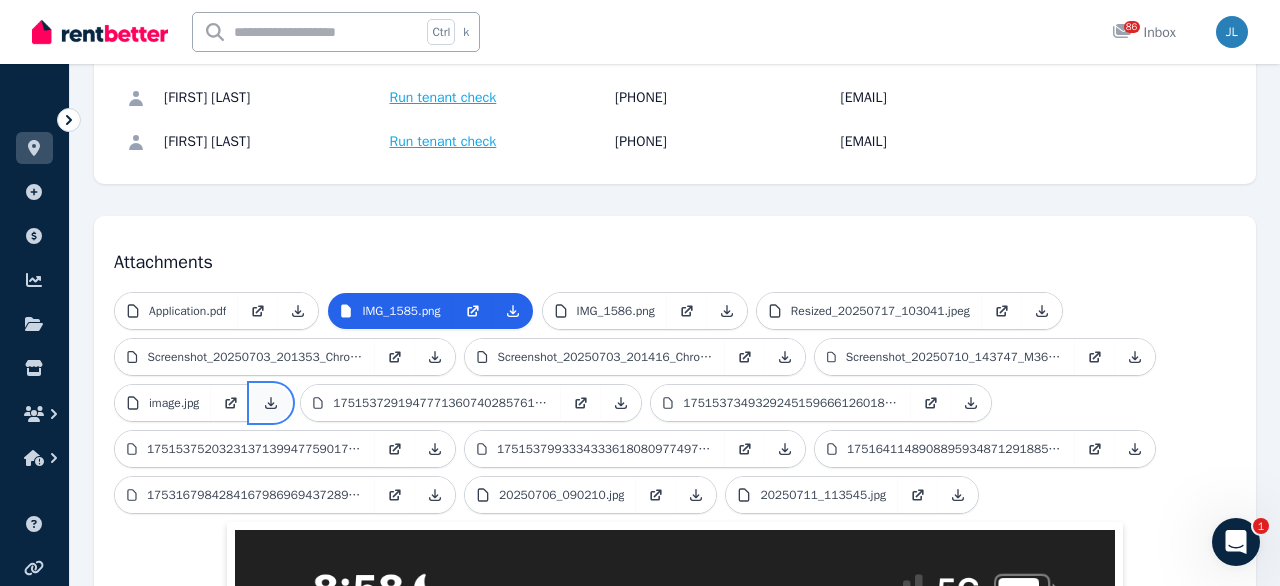 click 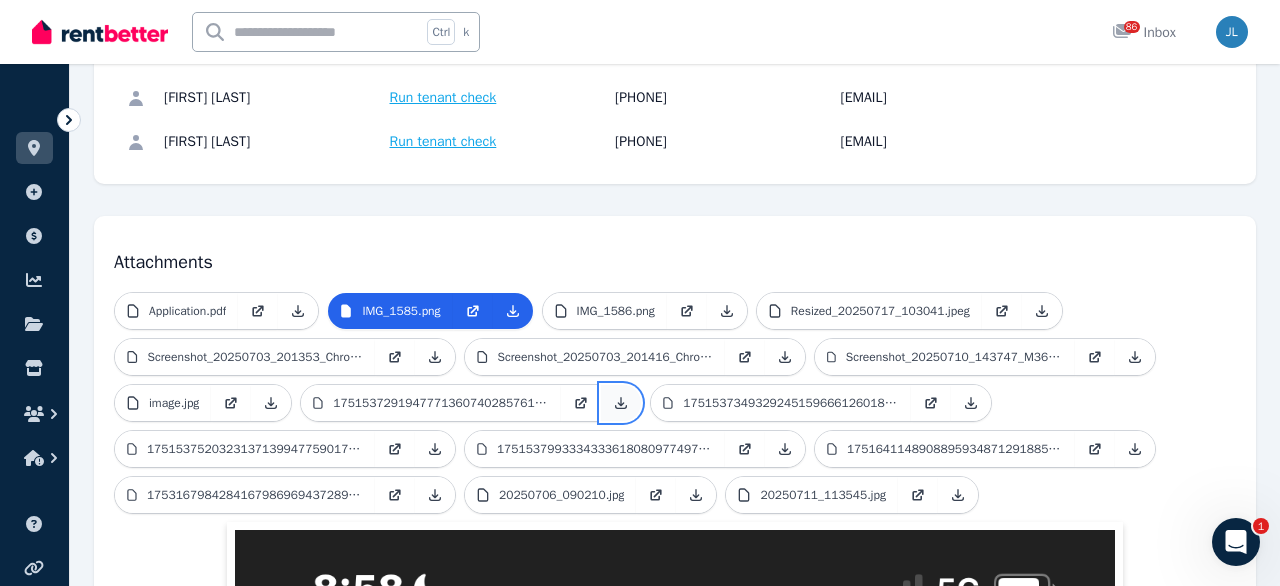 click 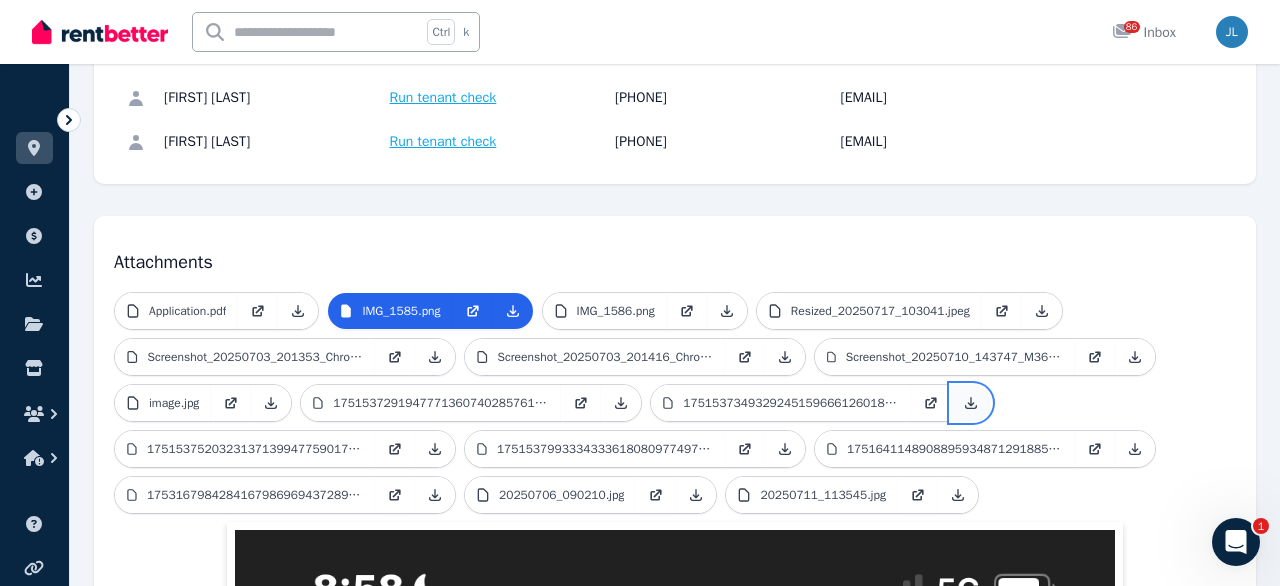 click 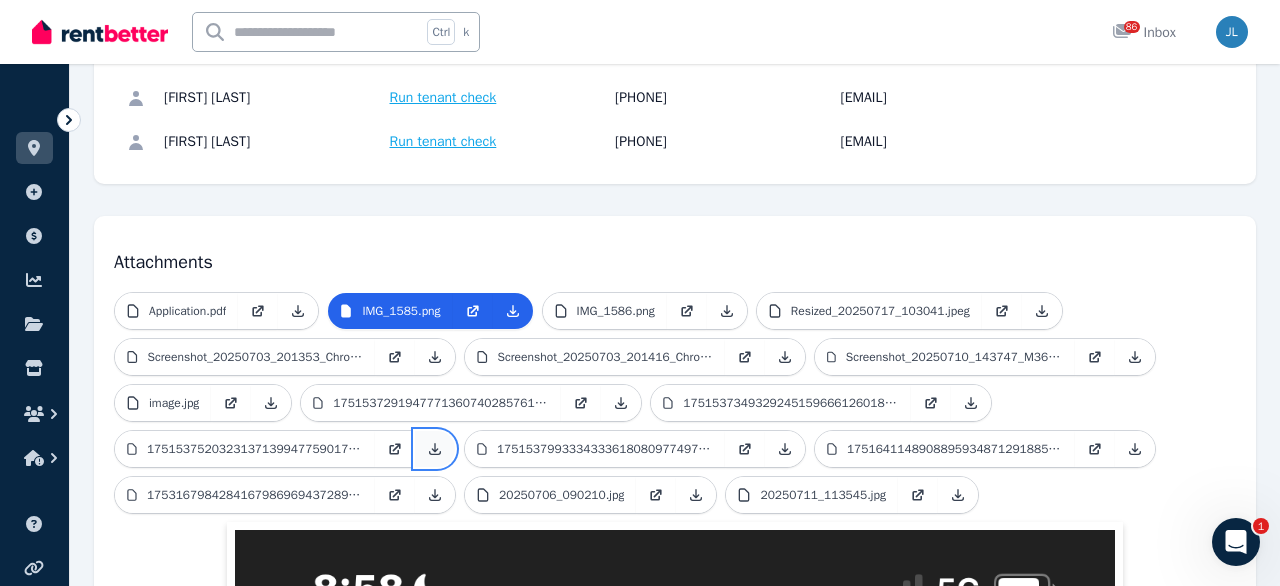 click 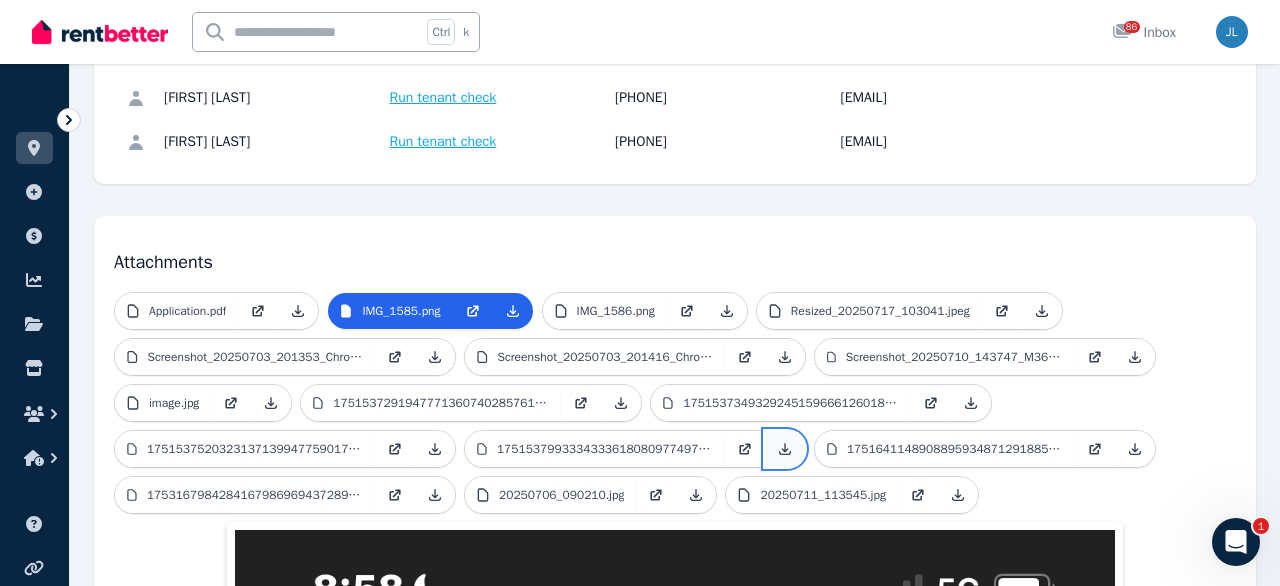 click 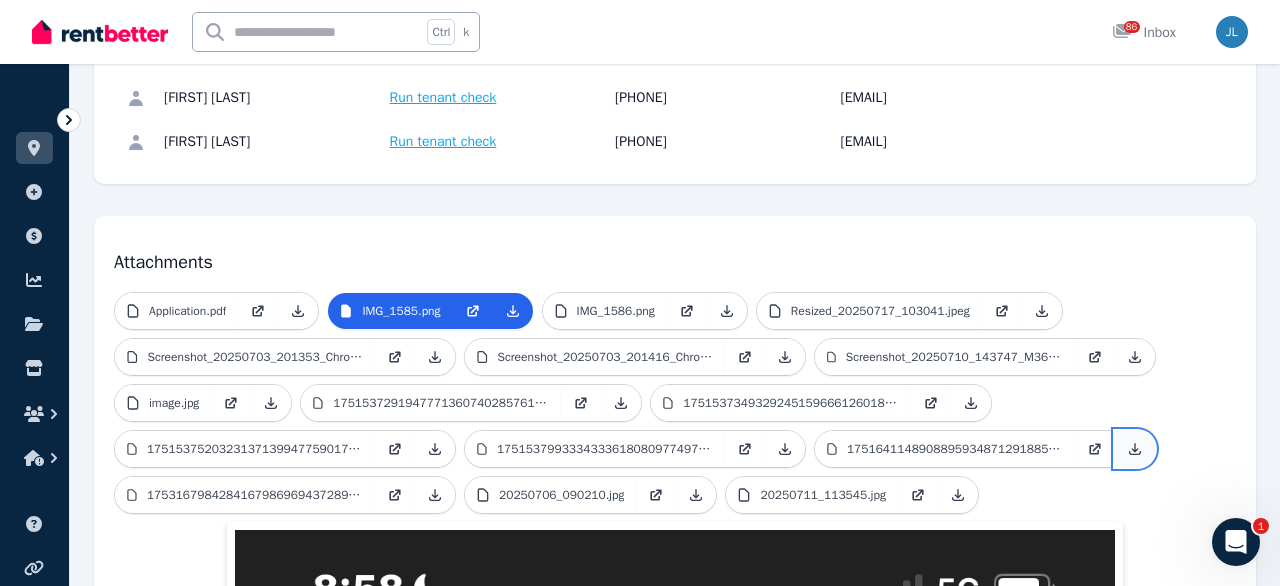click 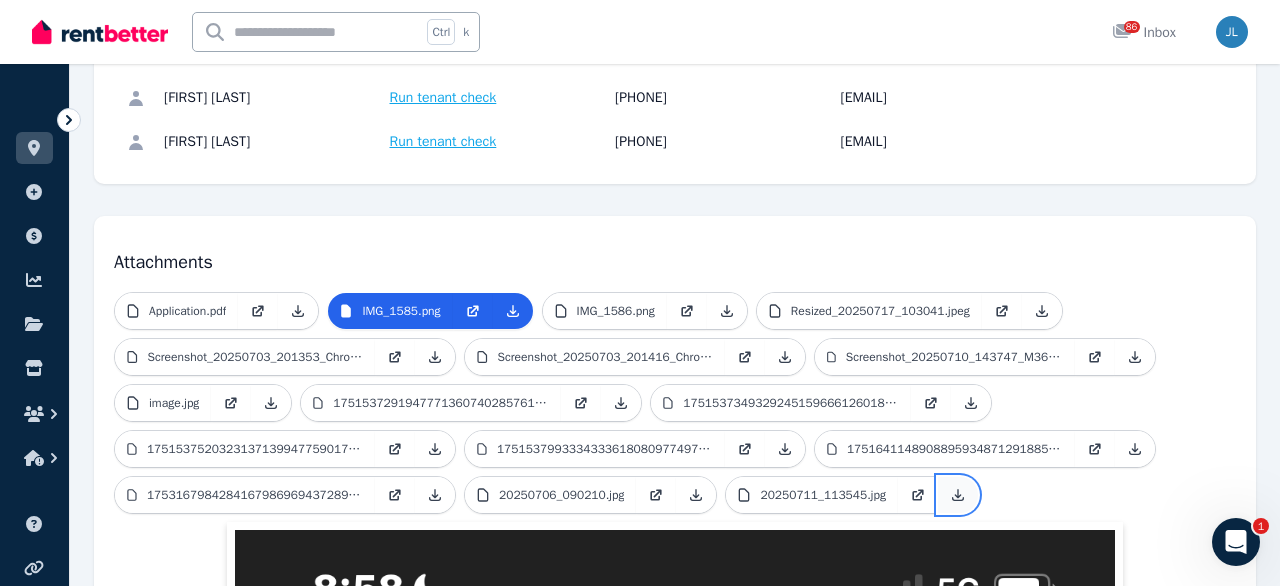 click 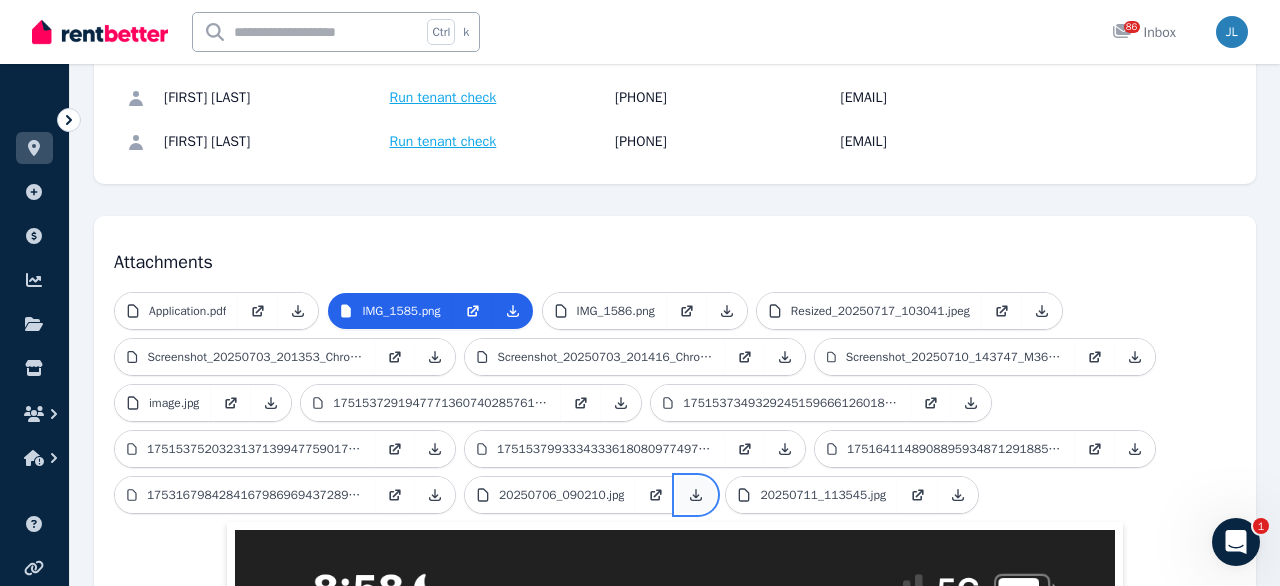 click 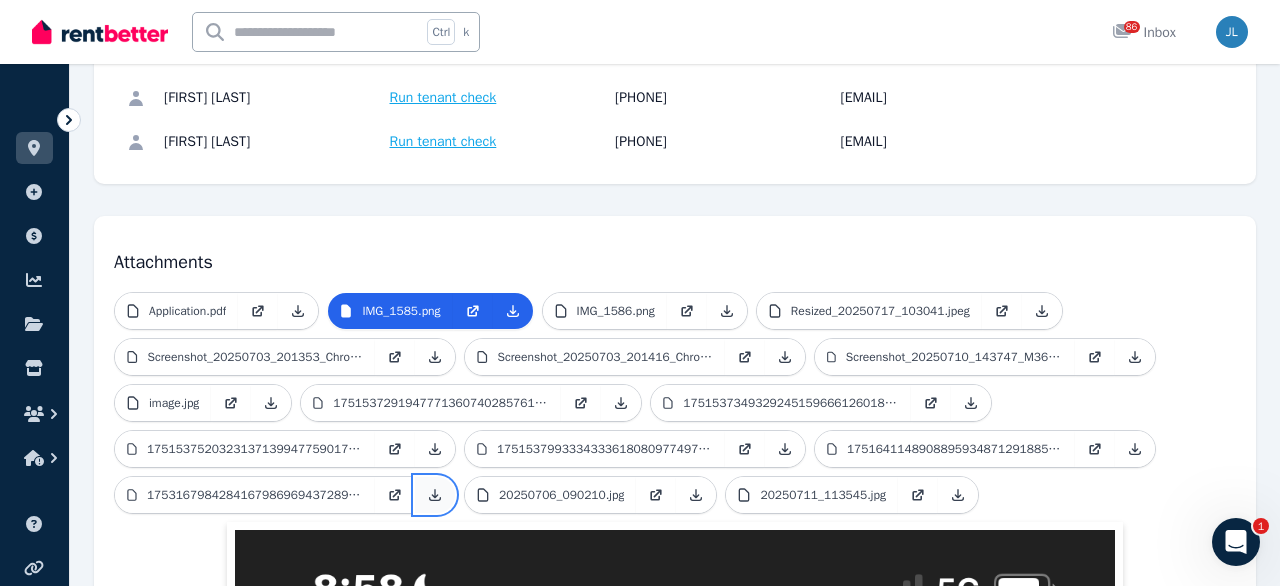 click 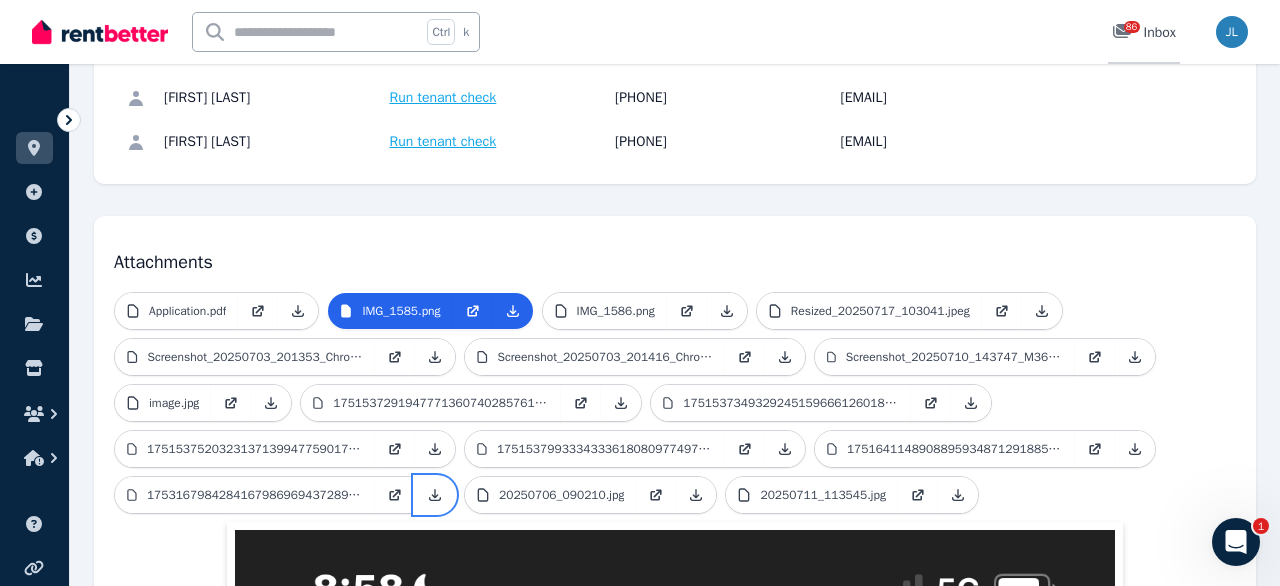 scroll, scrollTop: 348, scrollLeft: 0, axis: vertical 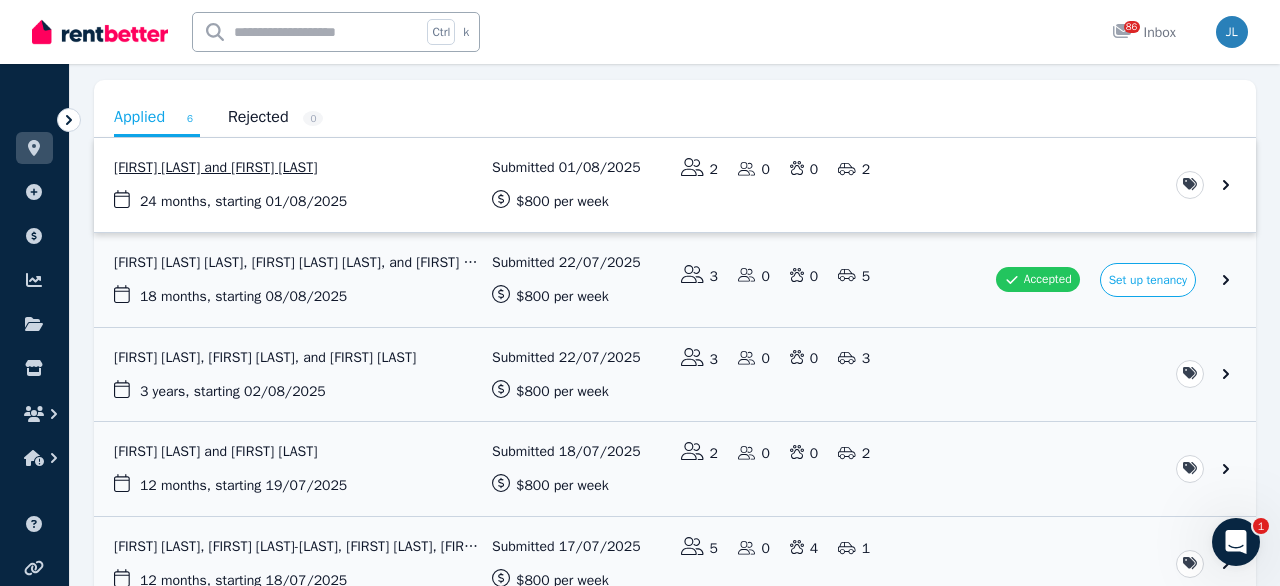 click at bounding box center [675, 185] 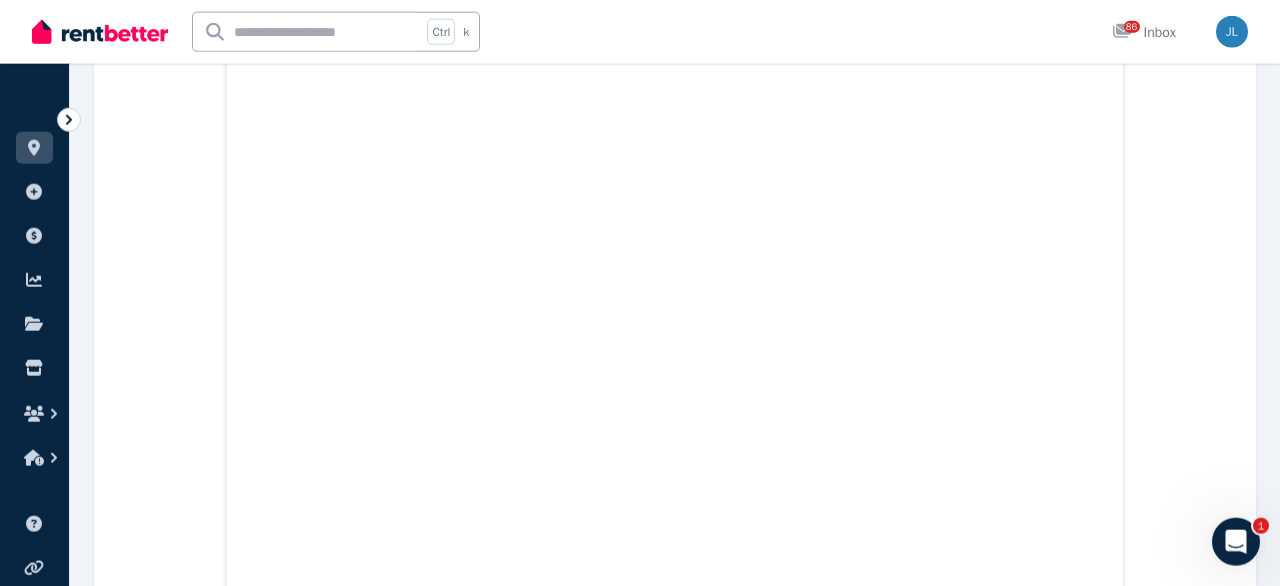 scroll, scrollTop: 672, scrollLeft: 0, axis: vertical 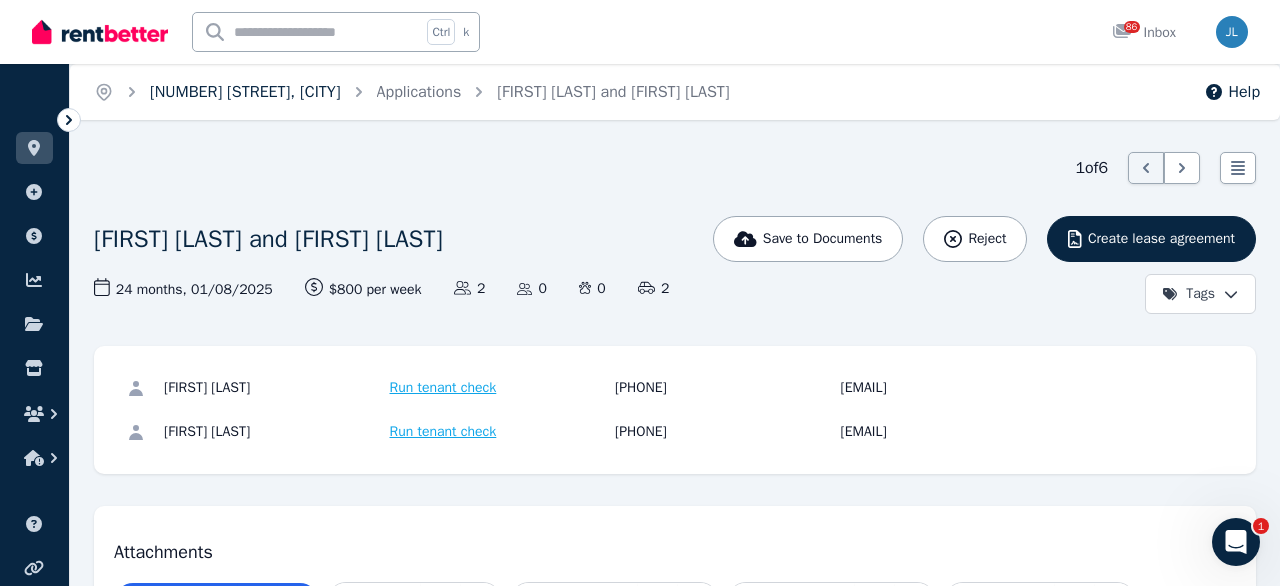 click on "[NUMBER] [STREET], [CITY]" at bounding box center (245, 92) 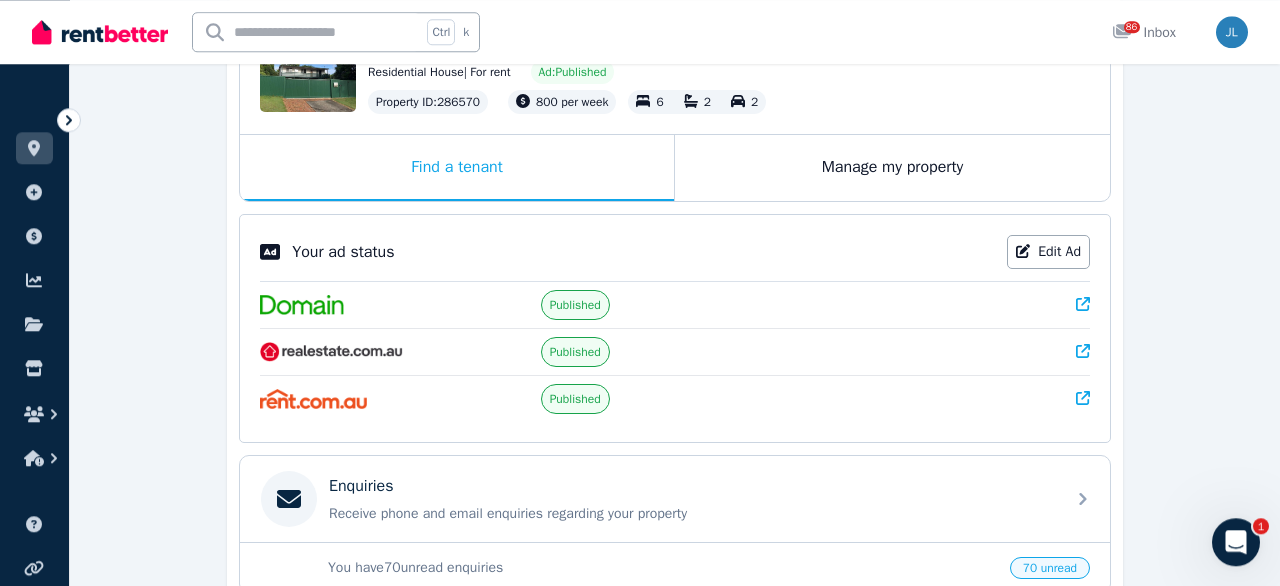 scroll, scrollTop: 229, scrollLeft: 0, axis: vertical 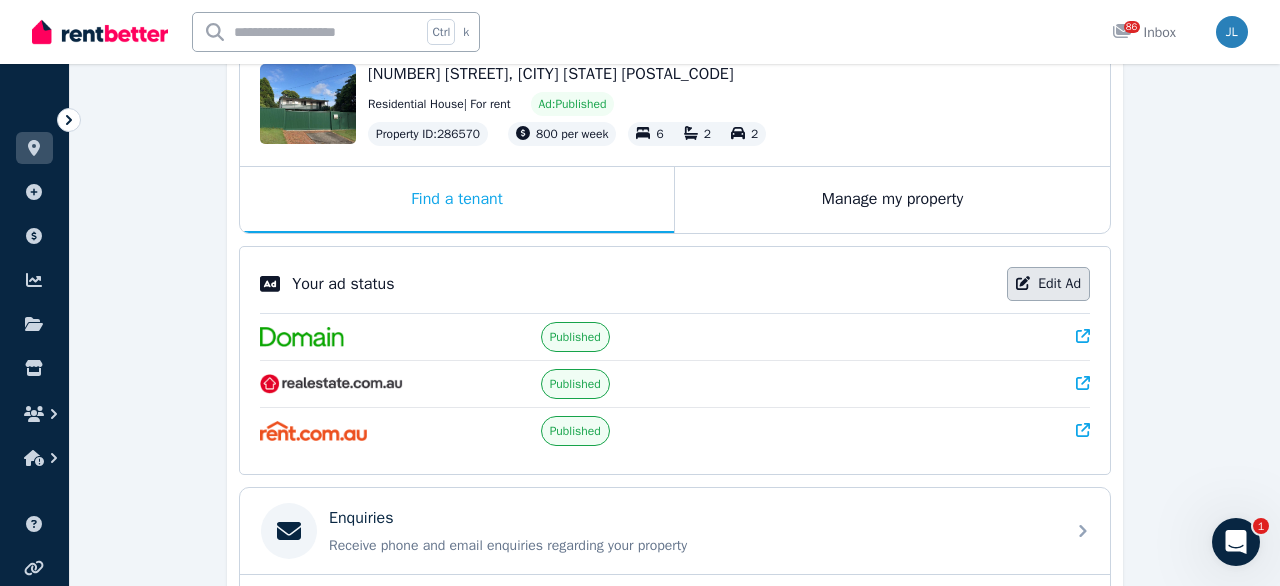 click 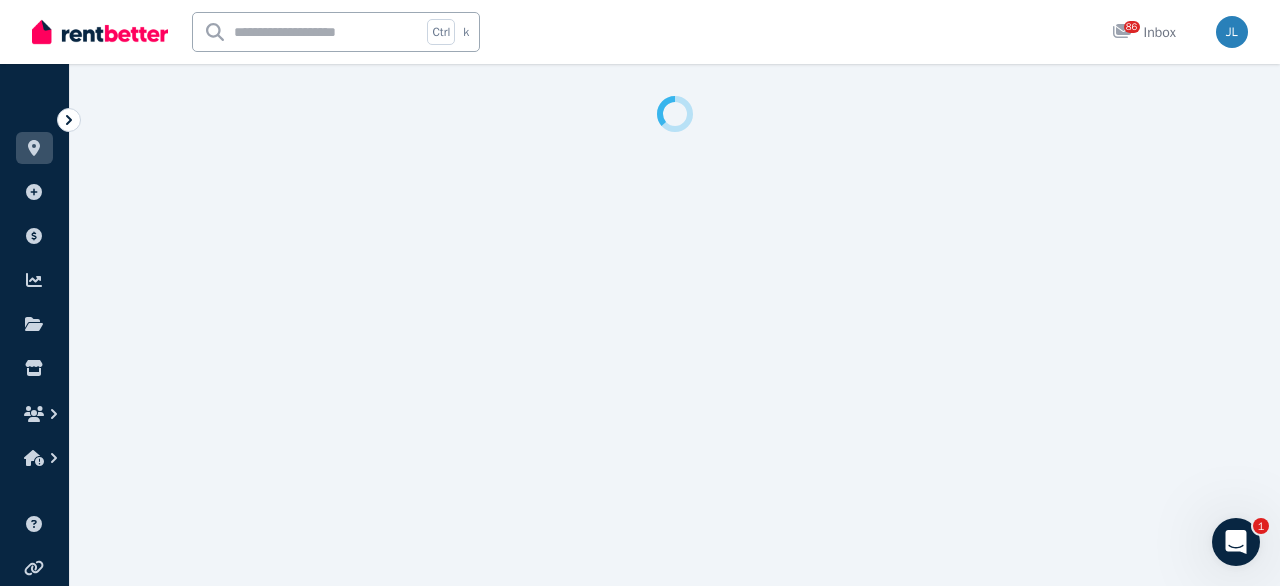 select on "**********" 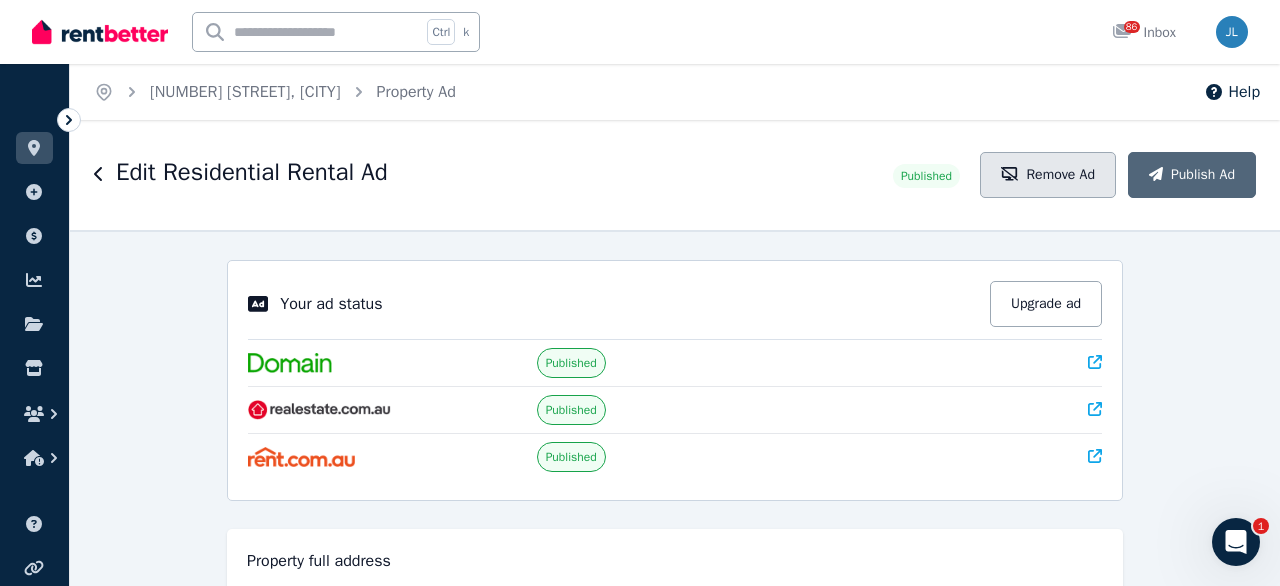 click on "Remove Ad" at bounding box center [1048, 175] 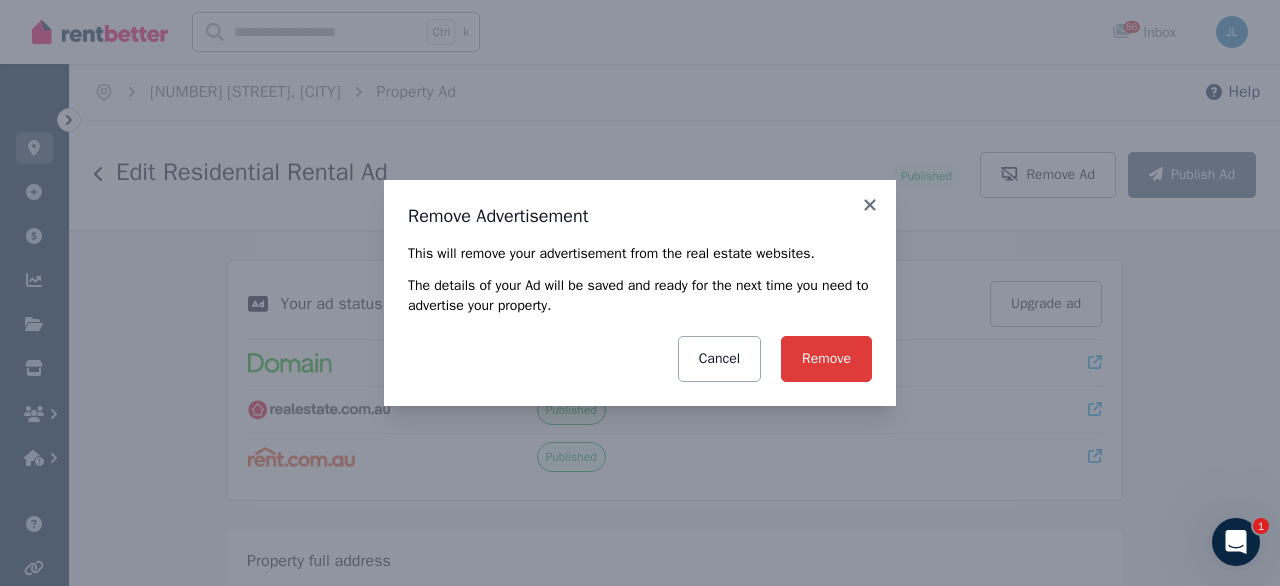 click on "Remove" at bounding box center (826, 359) 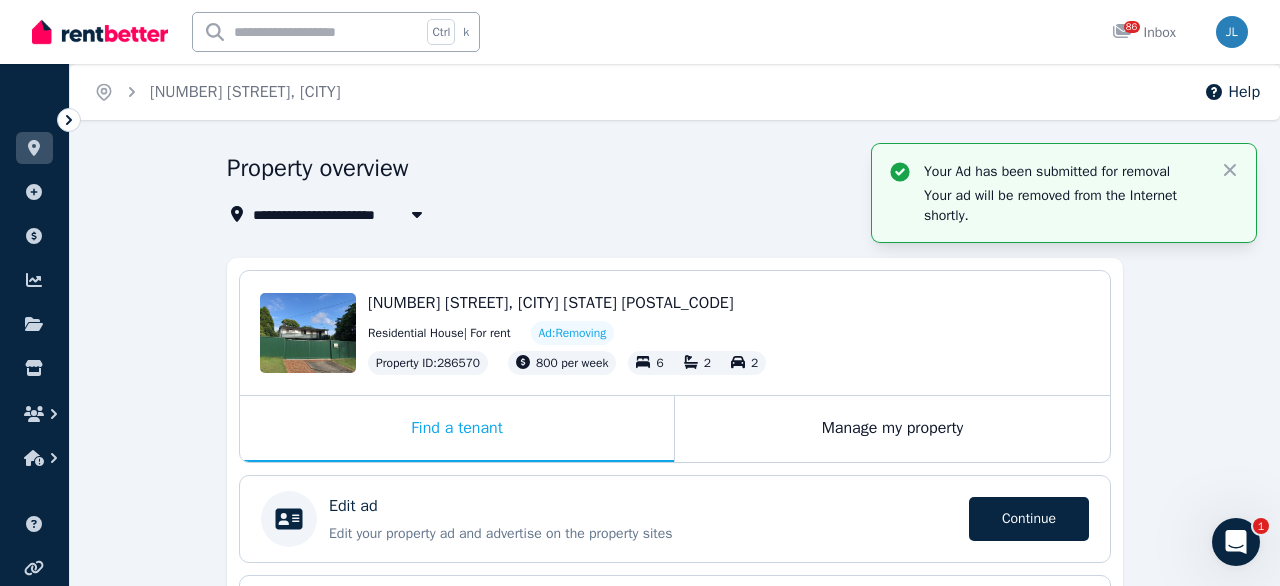 click on "**********" at bounding box center [669, 214] 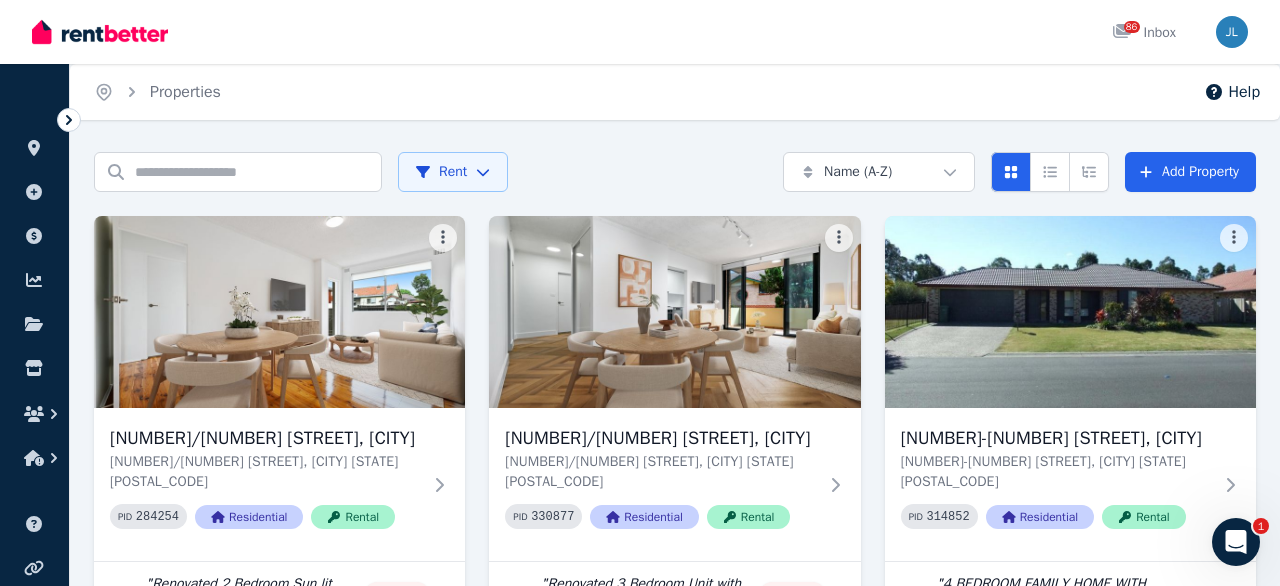 scroll, scrollTop: 0, scrollLeft: 0, axis: both 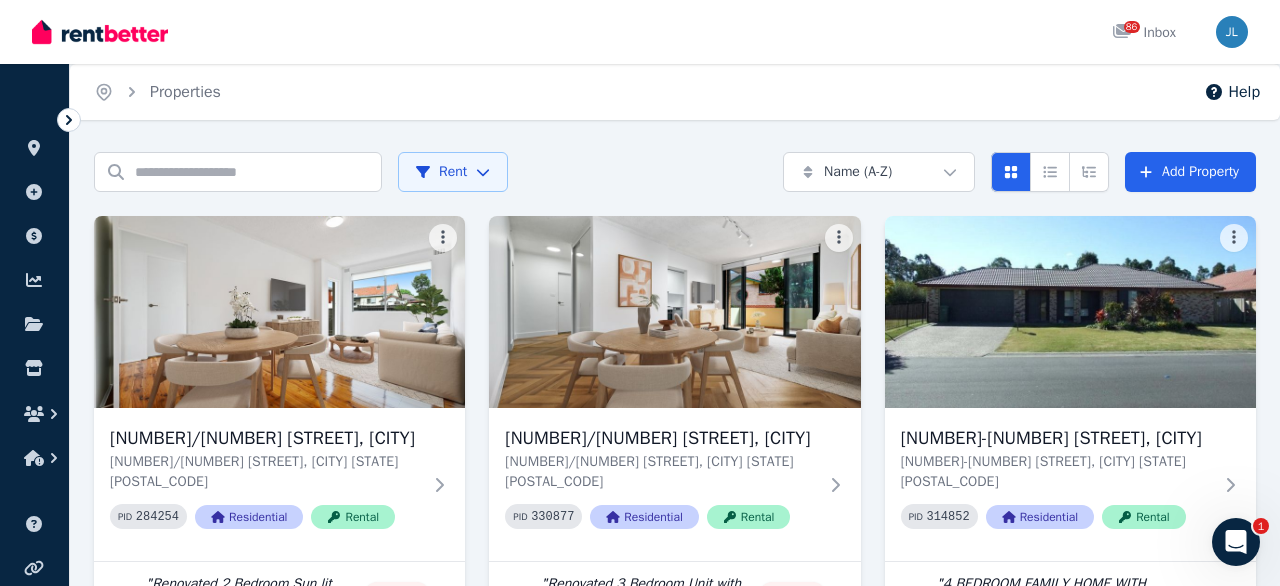 click on "86 Inbox" at bounding box center [606, 32] 